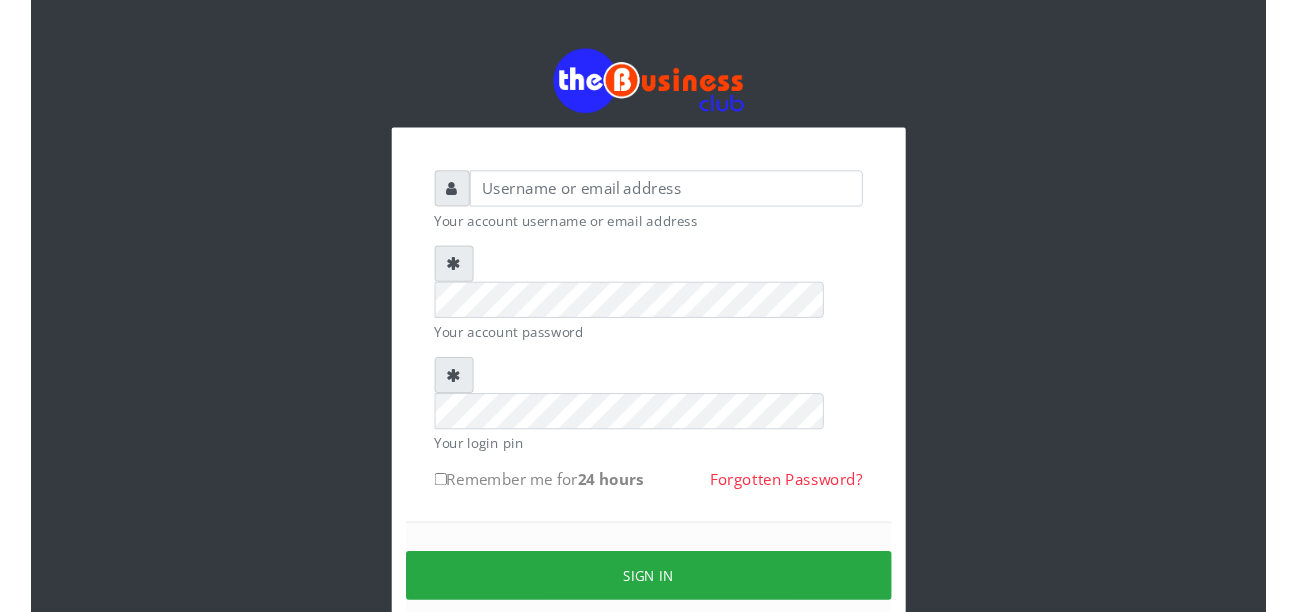 scroll, scrollTop: 0, scrollLeft: 0, axis: both 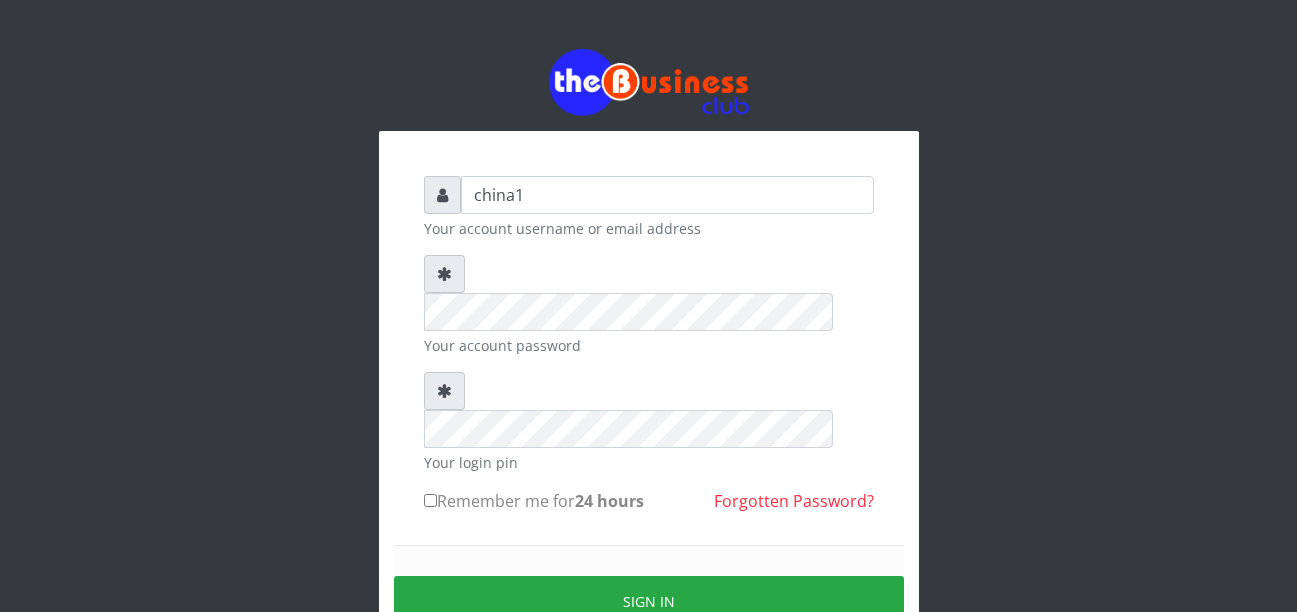 type on "china1" 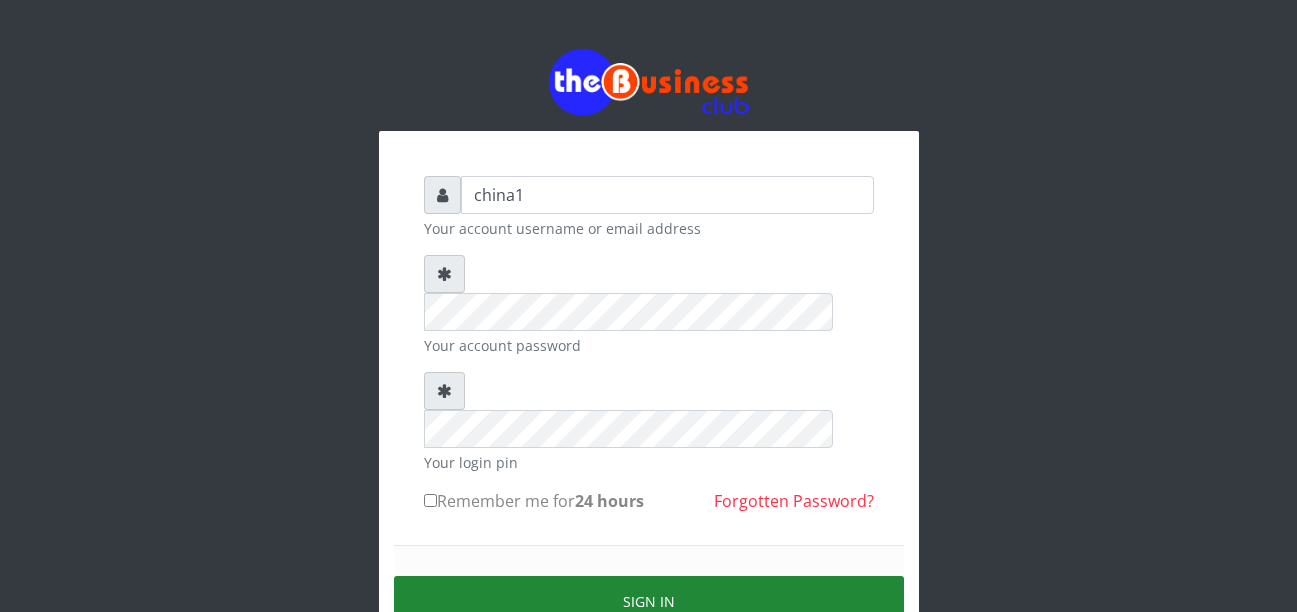 click on "Sign in" at bounding box center (649, 601) 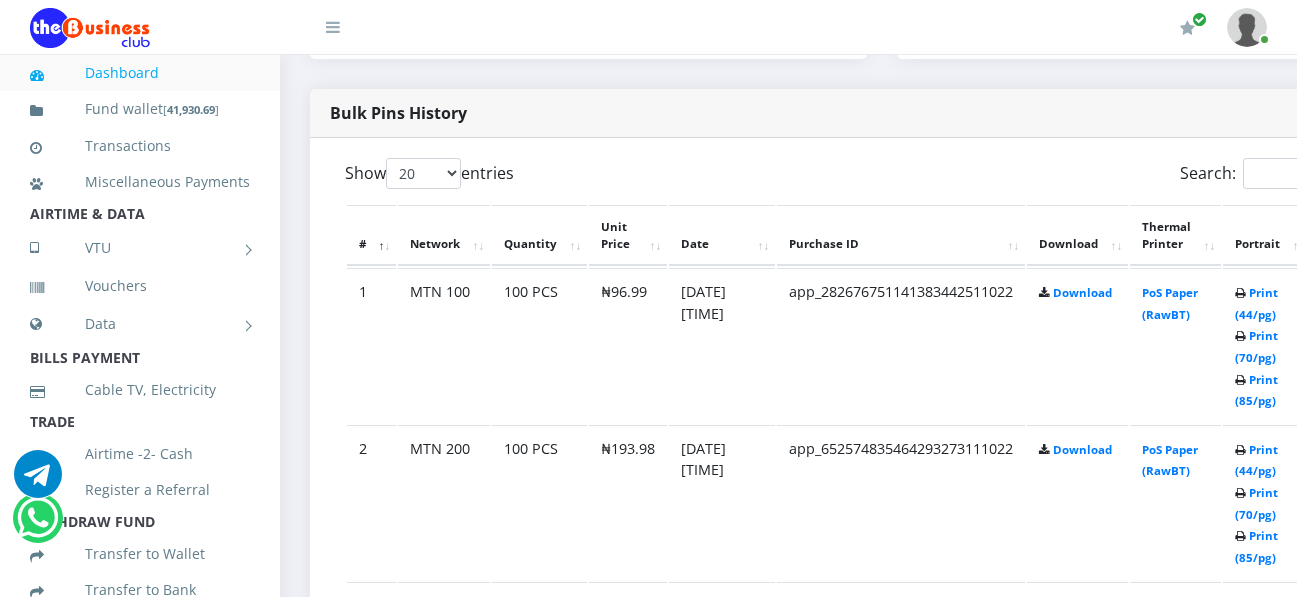 scroll, scrollTop: 1040, scrollLeft: 0, axis: vertical 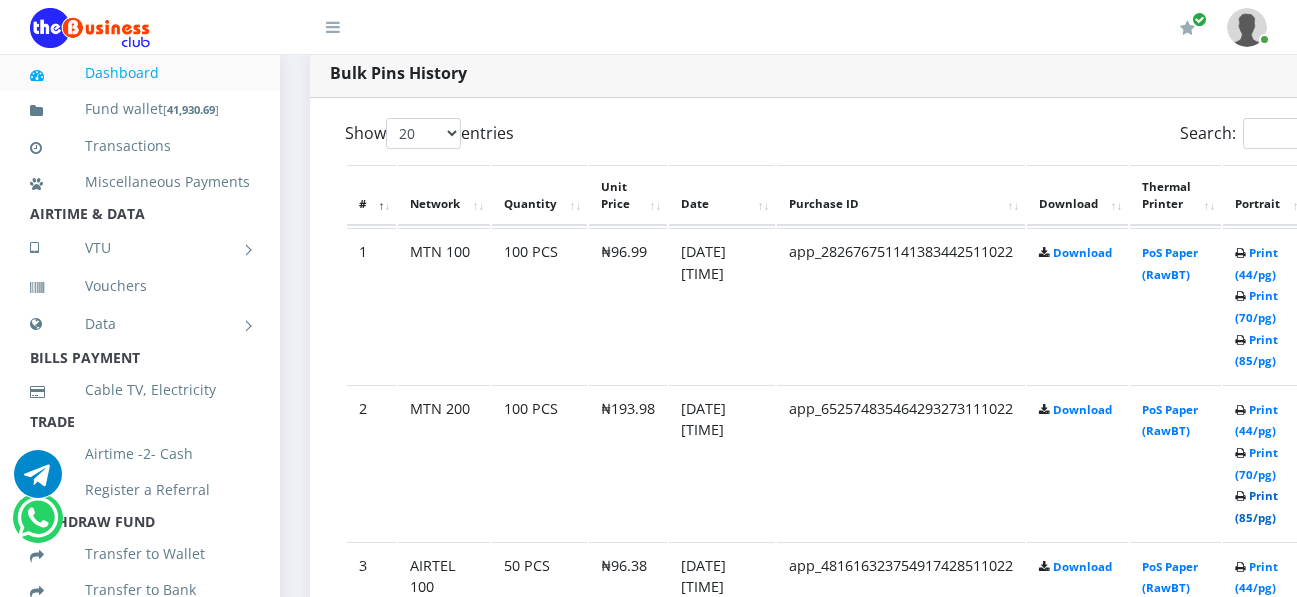click on "Print (85/pg)" at bounding box center (1256, 506) 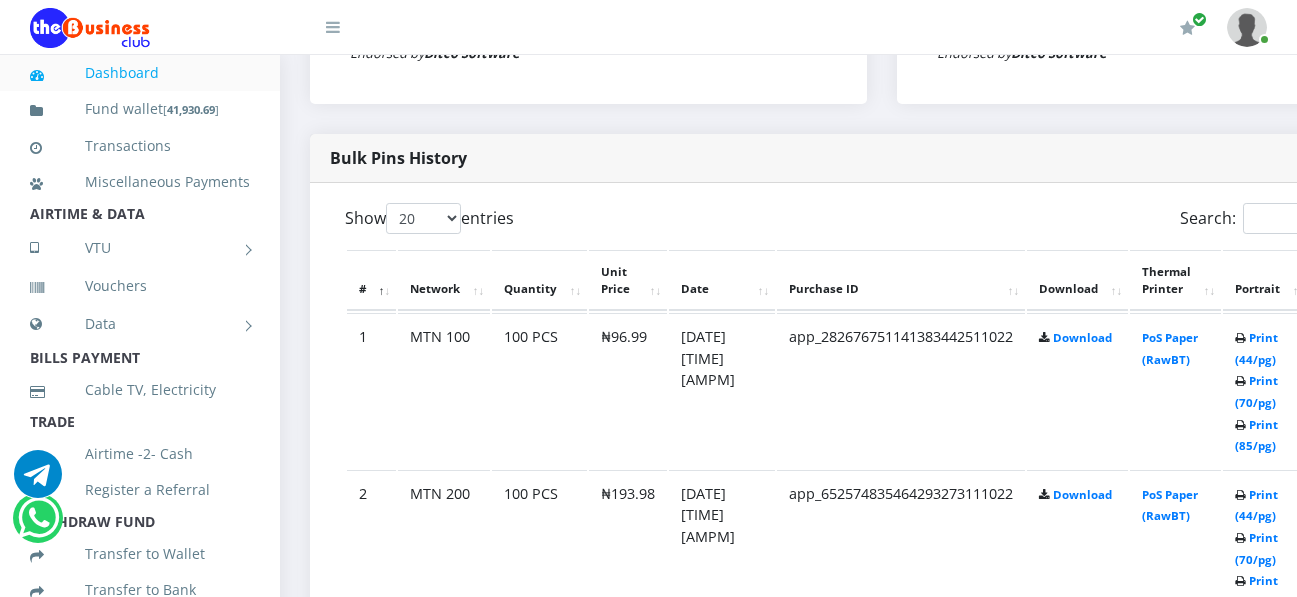 scroll, scrollTop: 0, scrollLeft: 0, axis: both 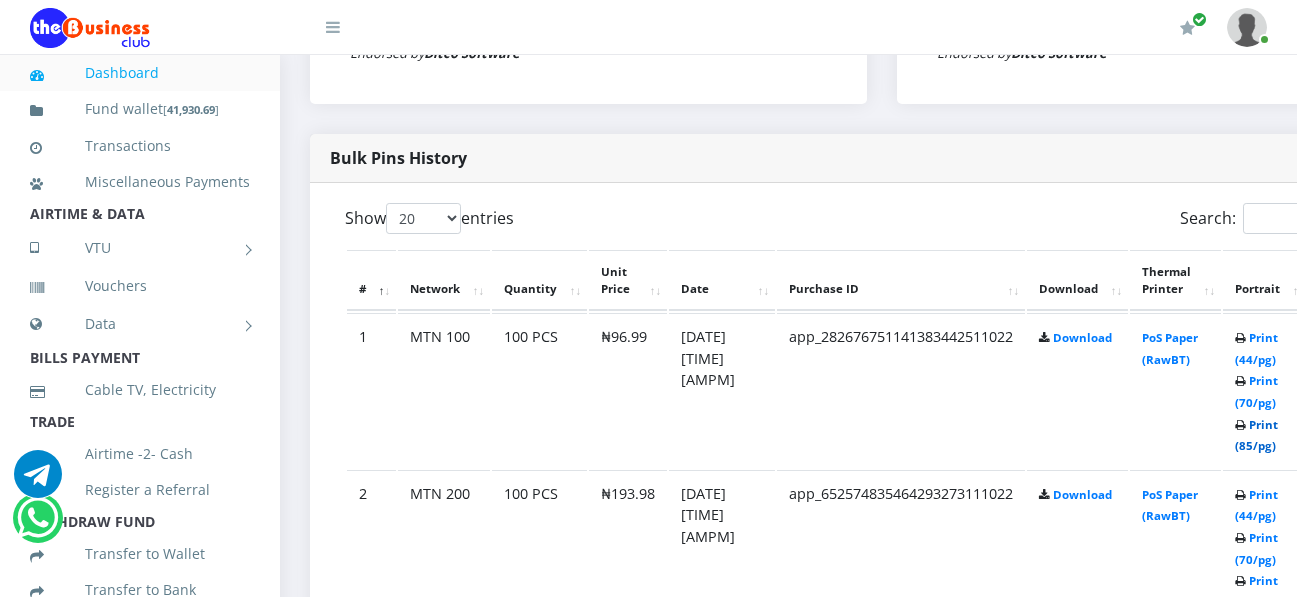 click on "Print (85/pg)" at bounding box center (1256, 435) 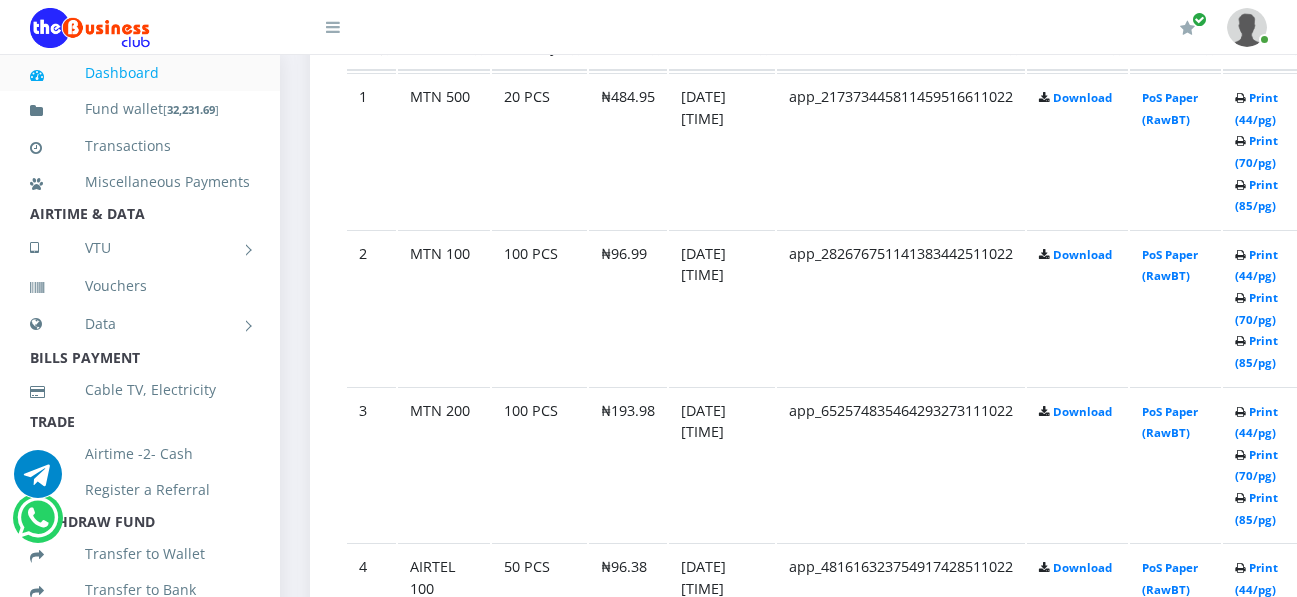 scroll, scrollTop: 1235, scrollLeft: 0, axis: vertical 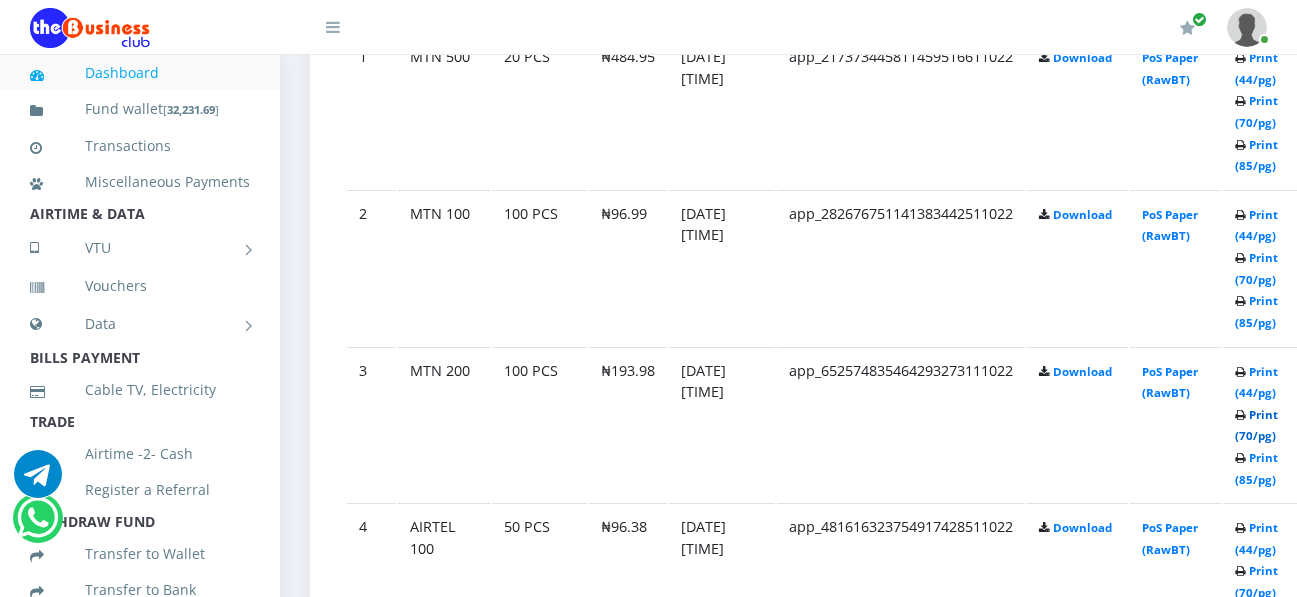click on "Print (70/pg)" at bounding box center [1256, 425] 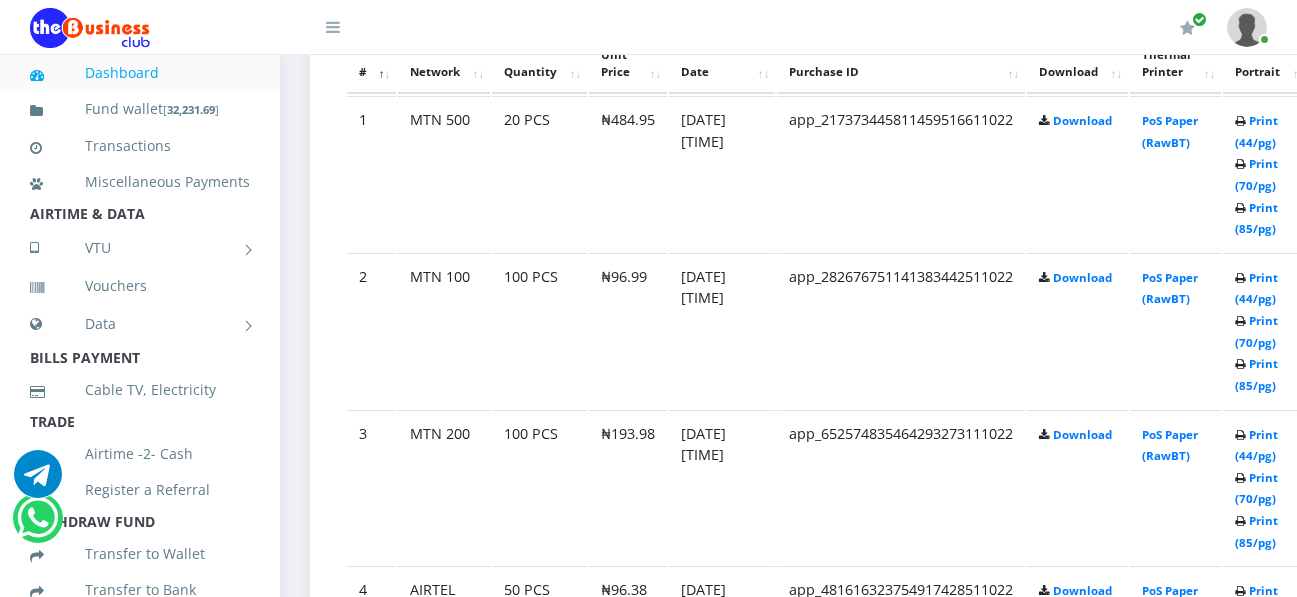 scroll, scrollTop: 1235, scrollLeft: 0, axis: vertical 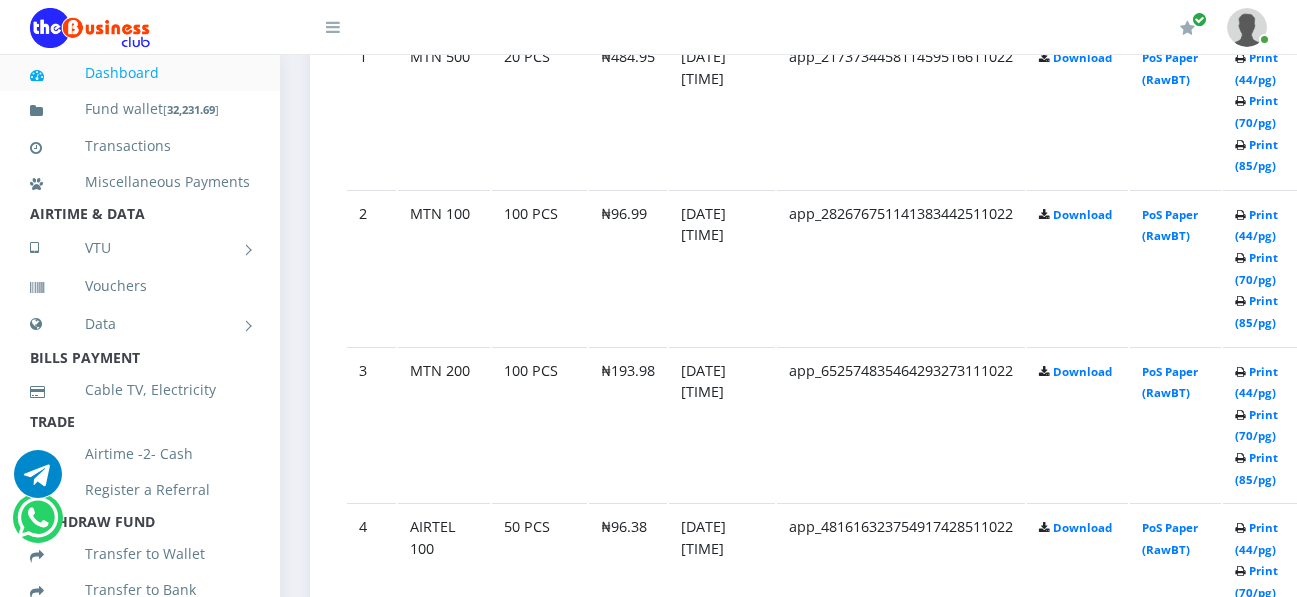 drag, startPoint x: 645, startPoint y: 424, endPoint x: 537, endPoint y: 160, distance: 285.23676 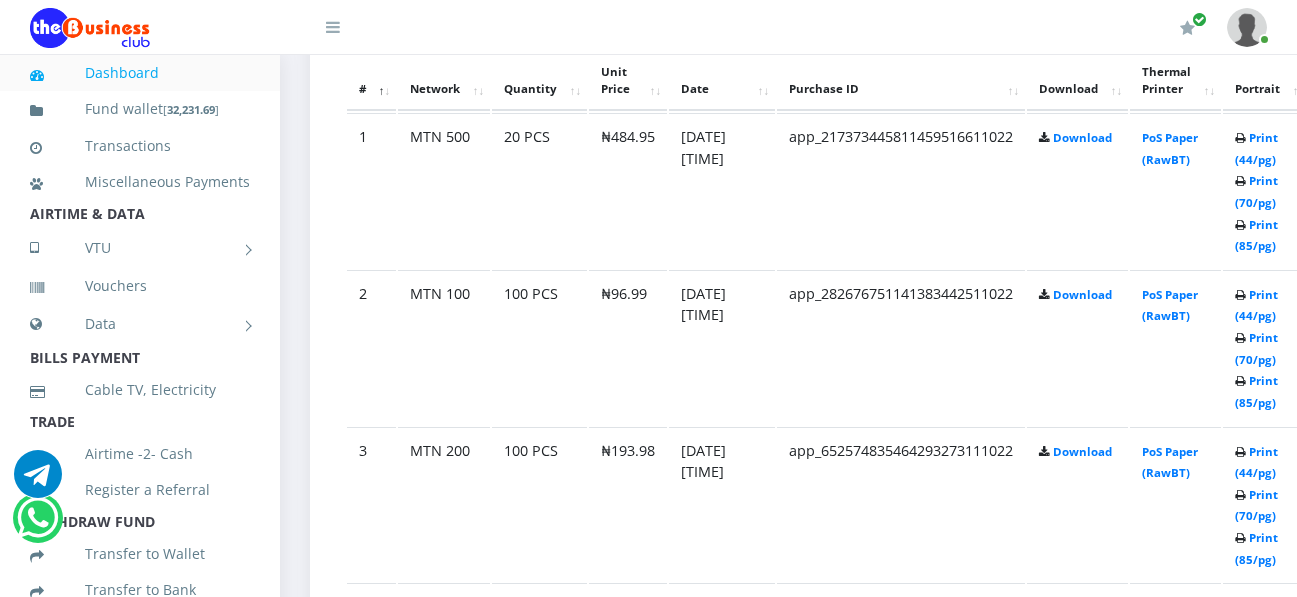 scroll, scrollTop: 1075, scrollLeft: 0, axis: vertical 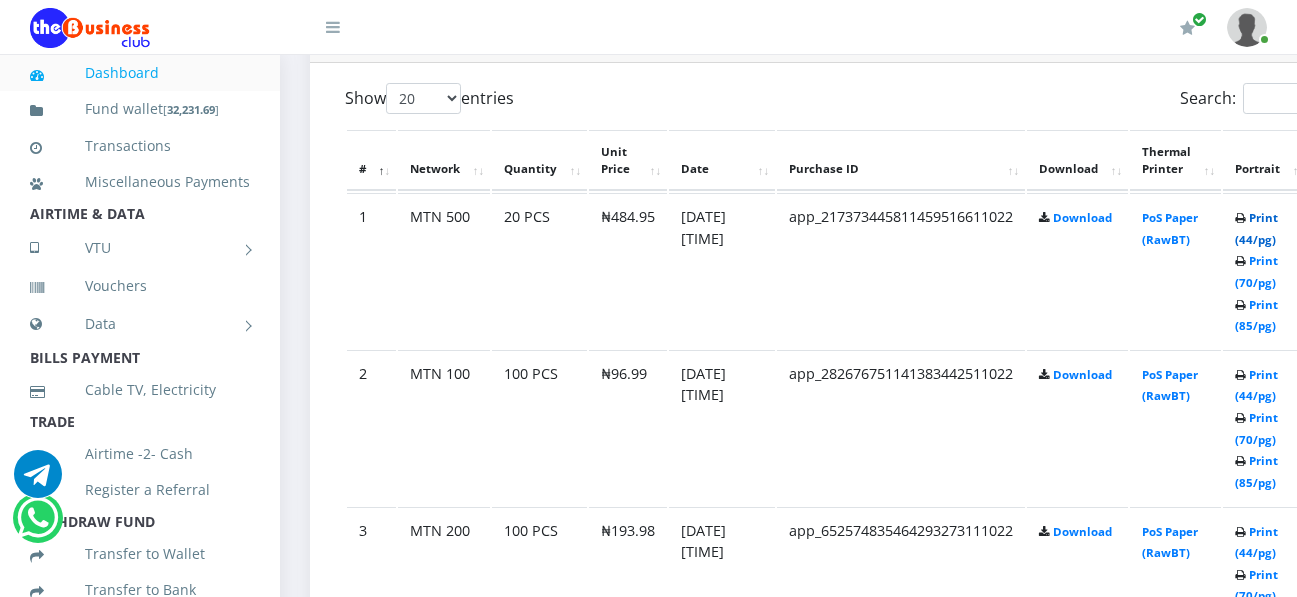 click on "Print (44/pg)" at bounding box center (1256, 228) 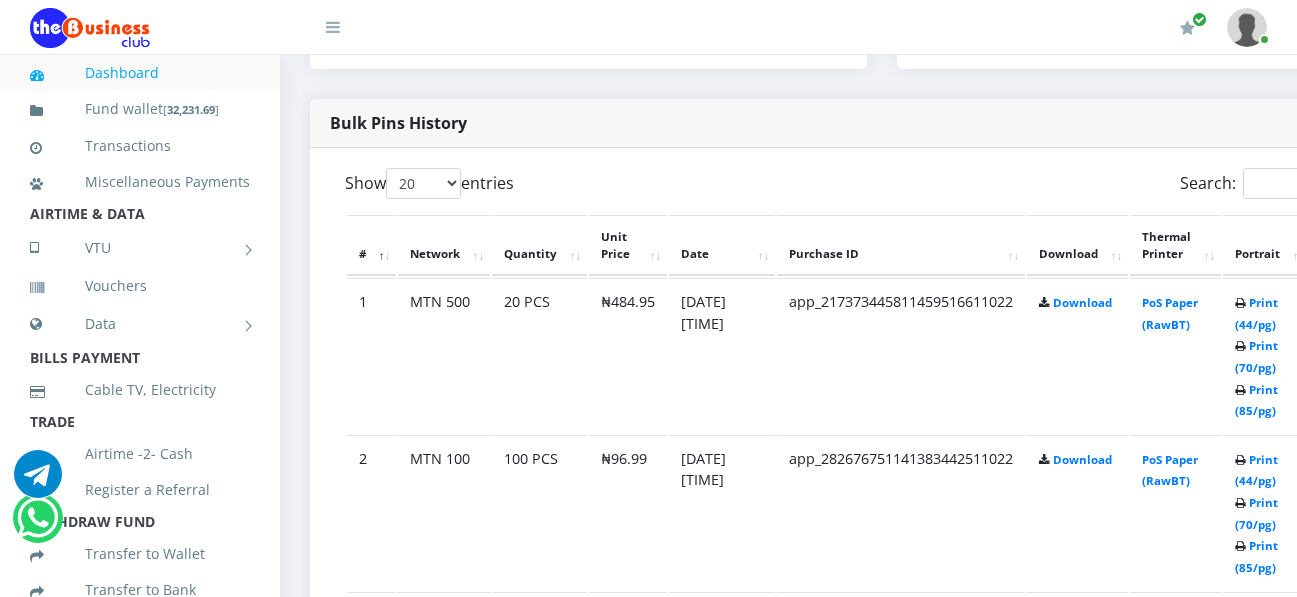 scroll, scrollTop: 0, scrollLeft: 0, axis: both 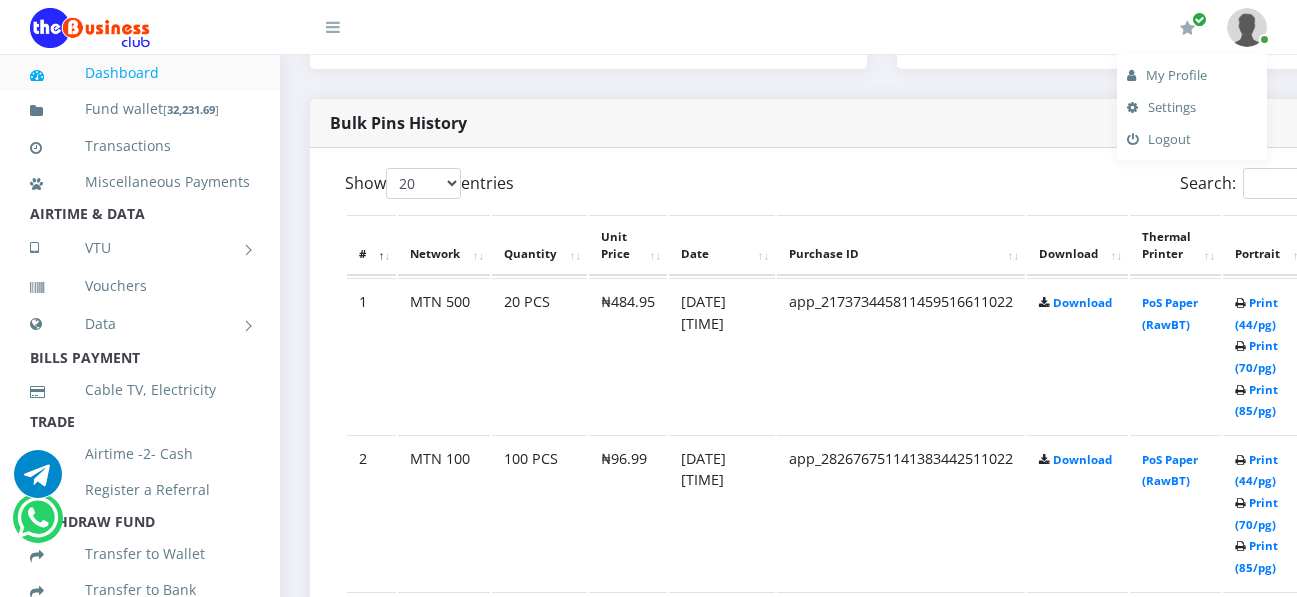 click on "Logout" at bounding box center [1192, 139] 